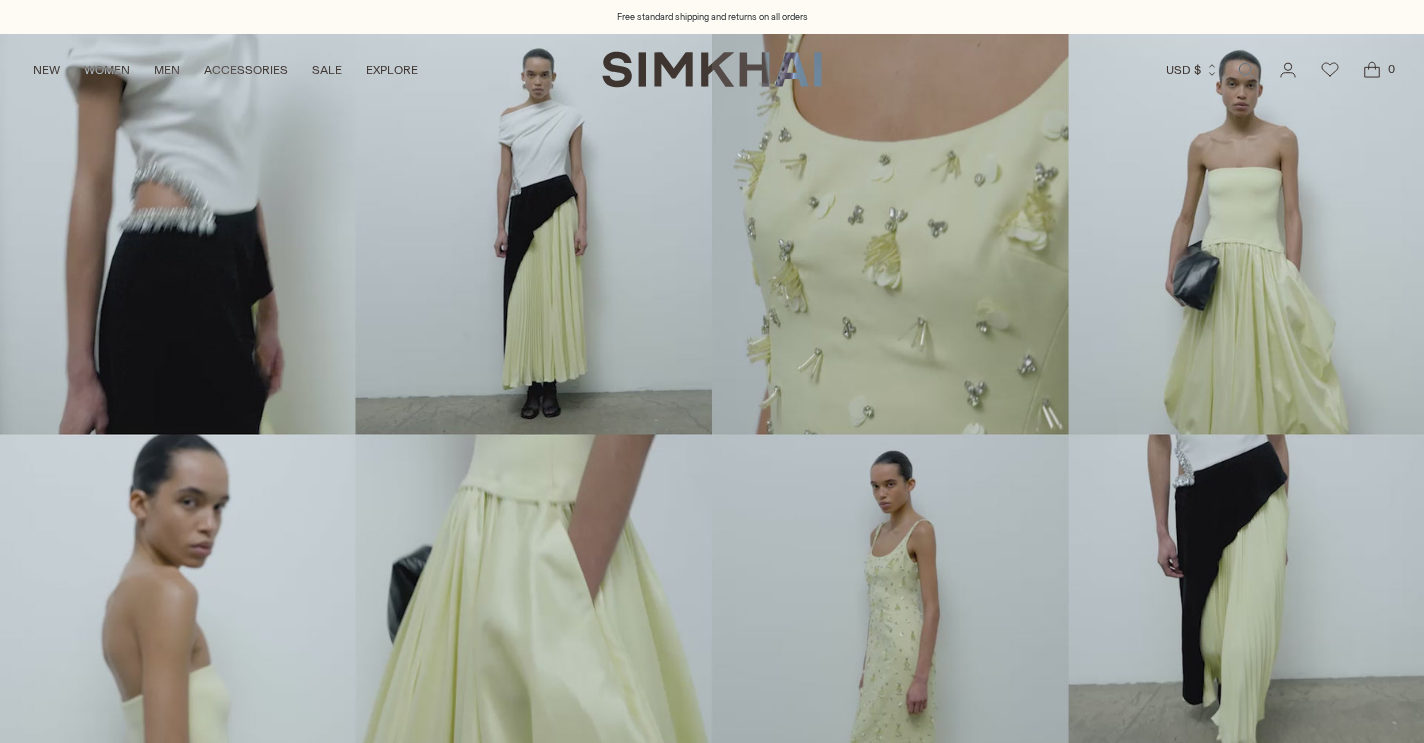 scroll, scrollTop: 0, scrollLeft: 0, axis: both 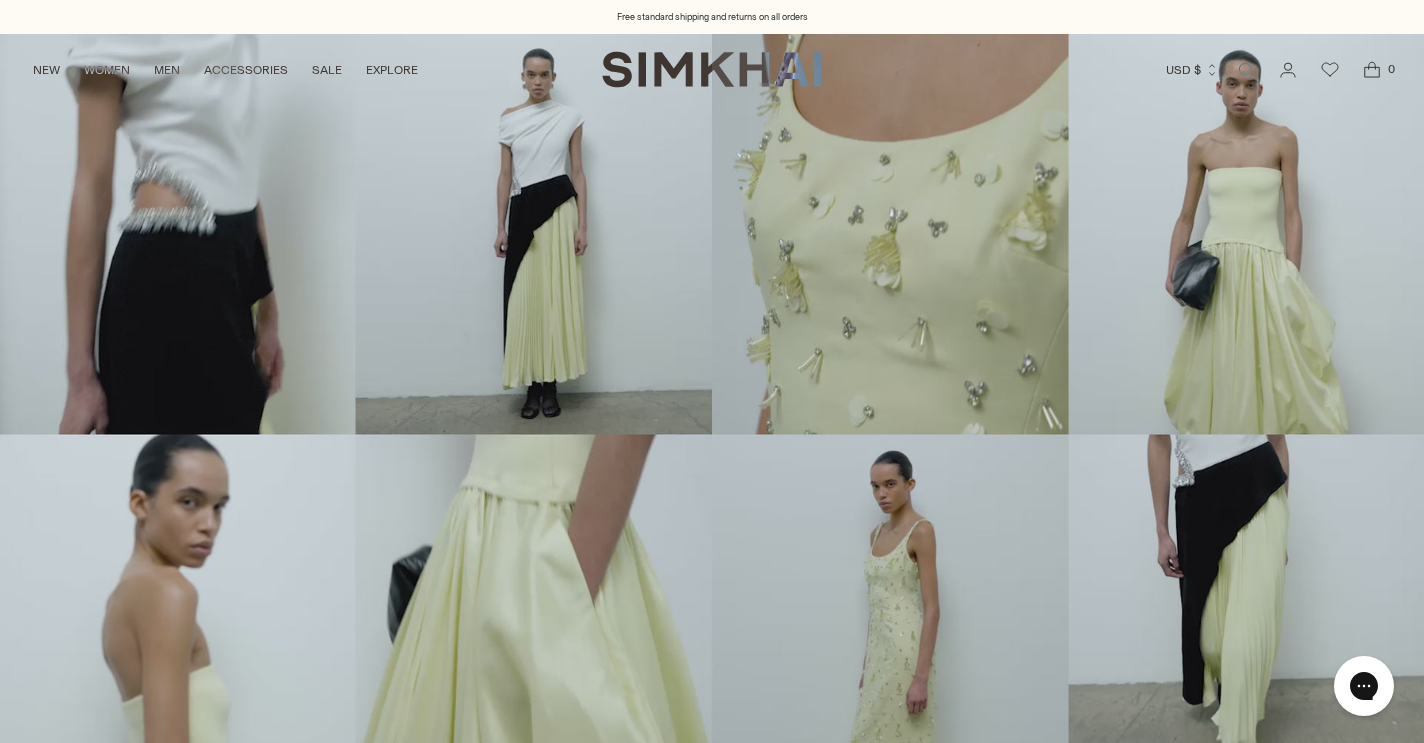 click at bounding box center [712, 5600] 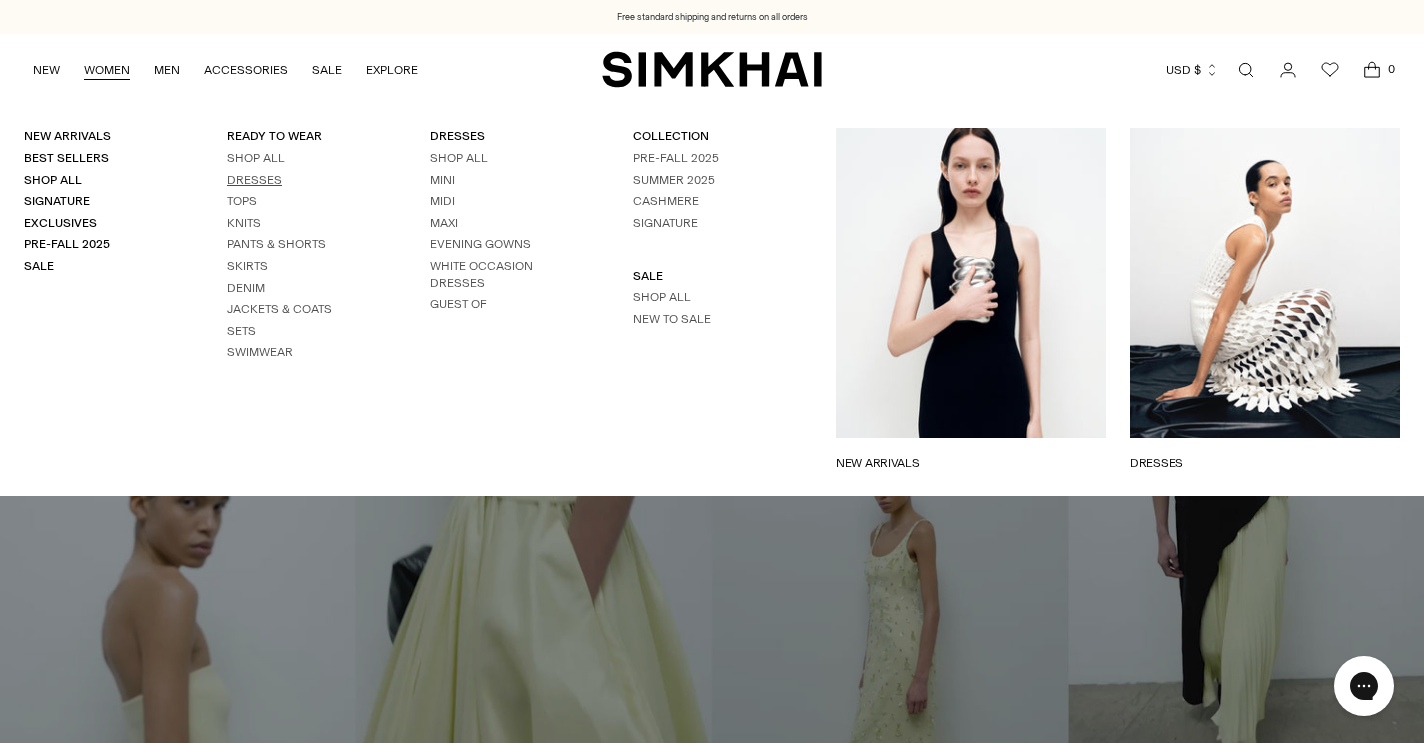 click on "Dresses" at bounding box center (254, 180) 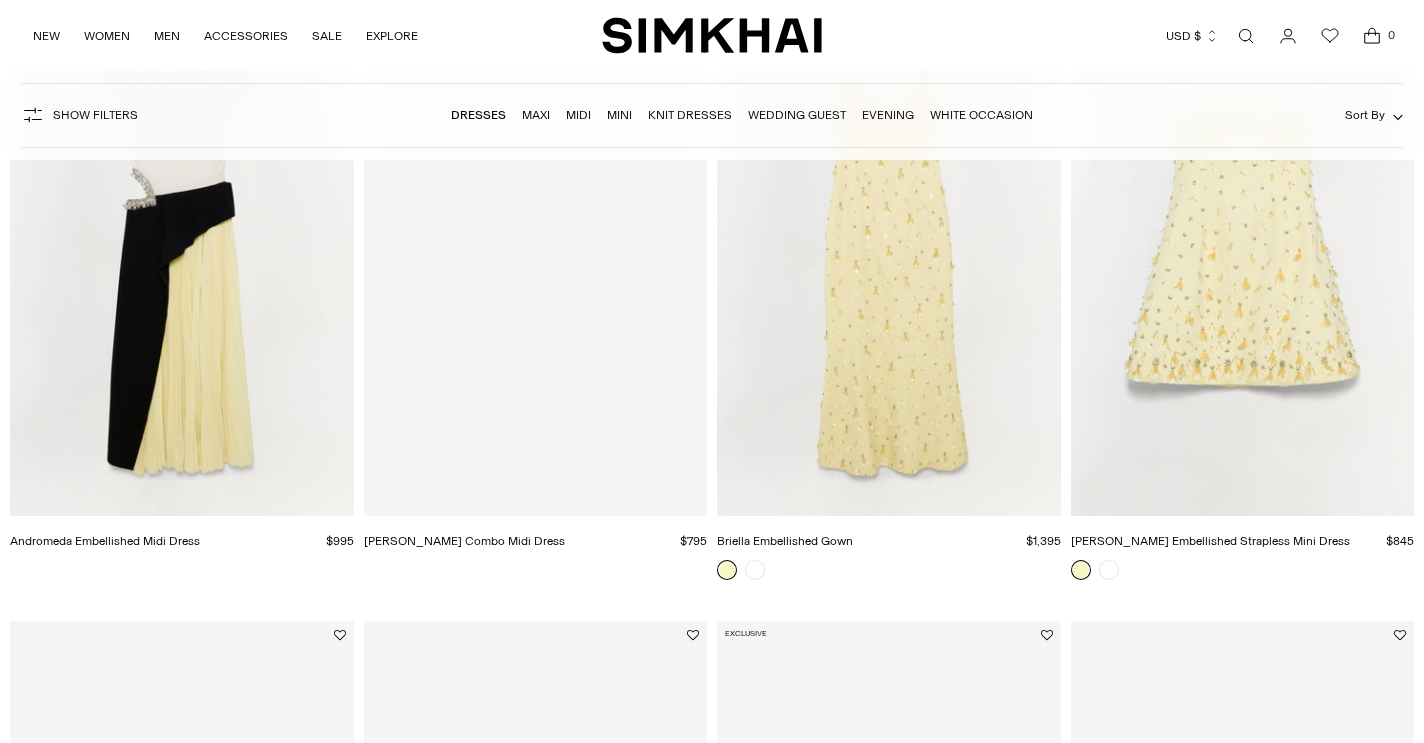 scroll, scrollTop: 296, scrollLeft: 0, axis: vertical 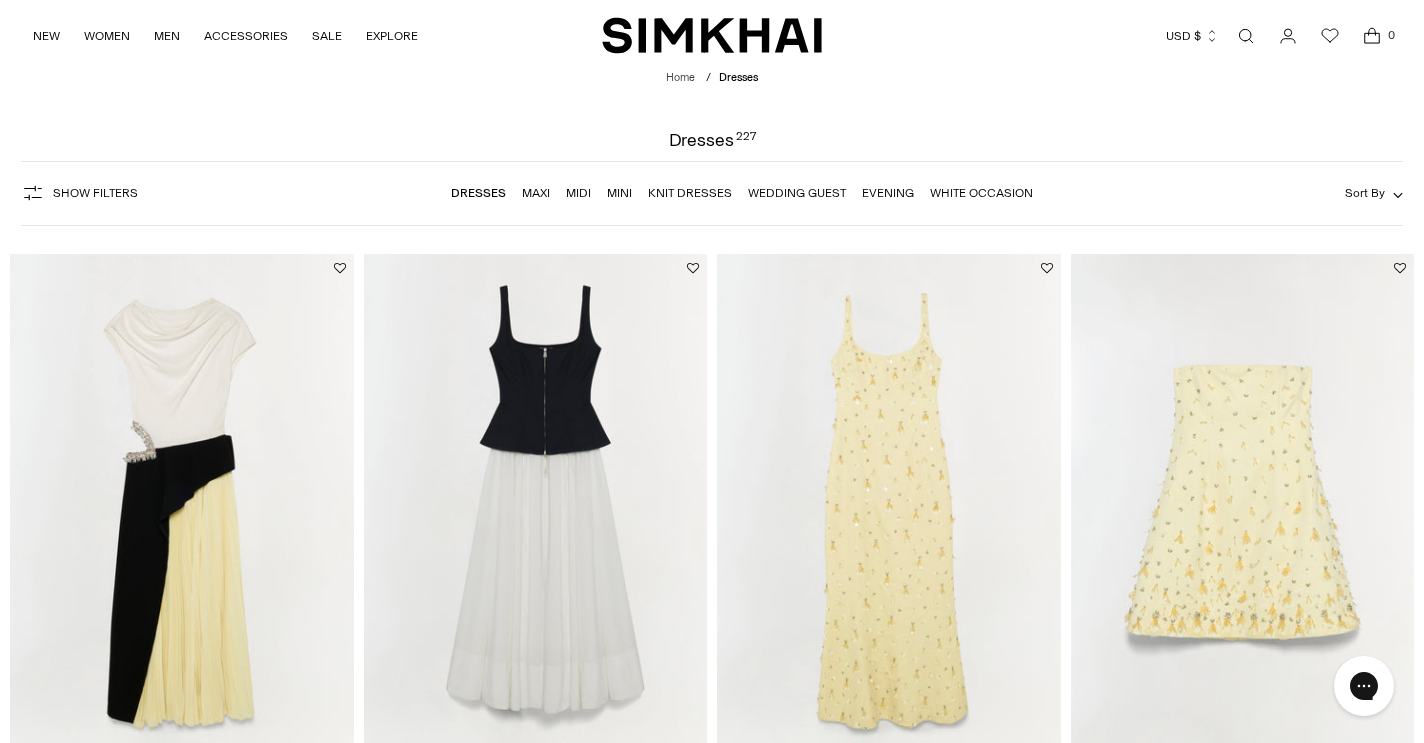 click on "Show Filters" at bounding box center (95, 193) 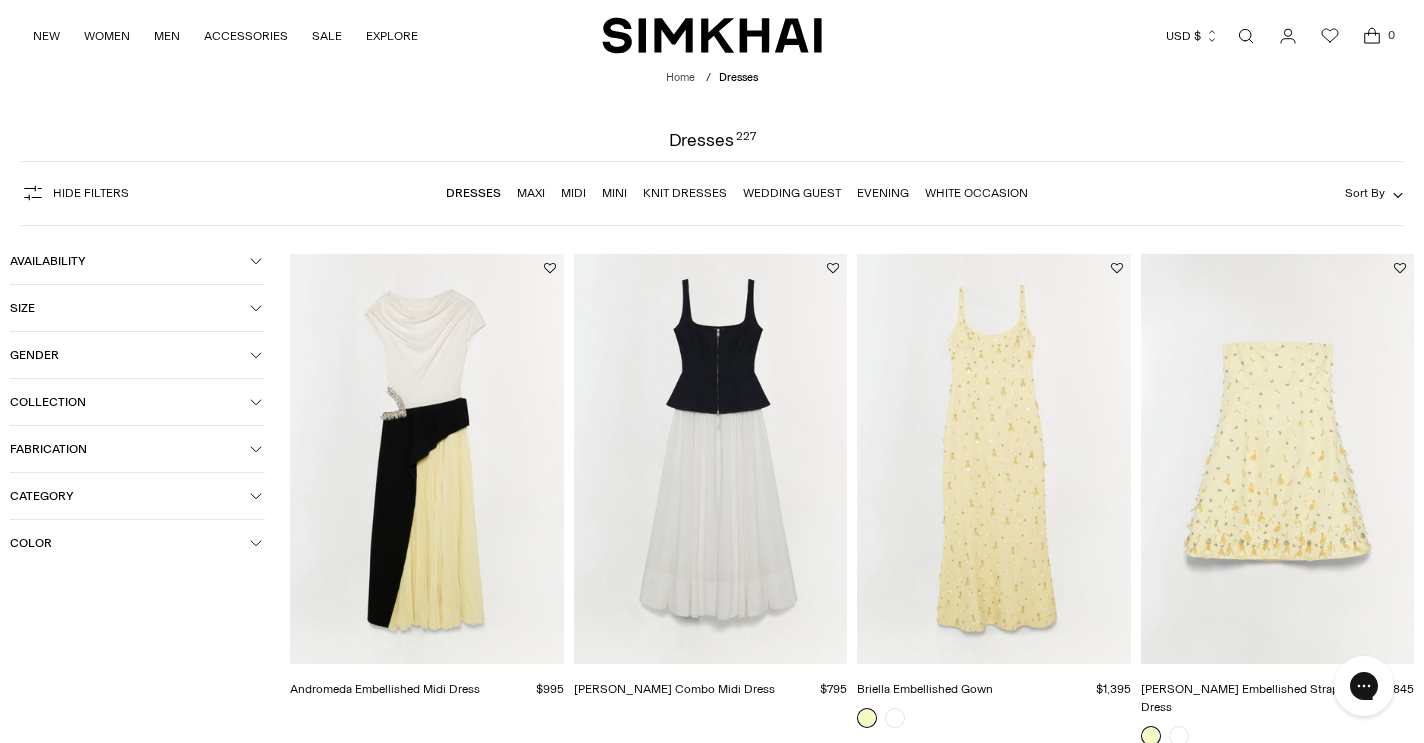 click 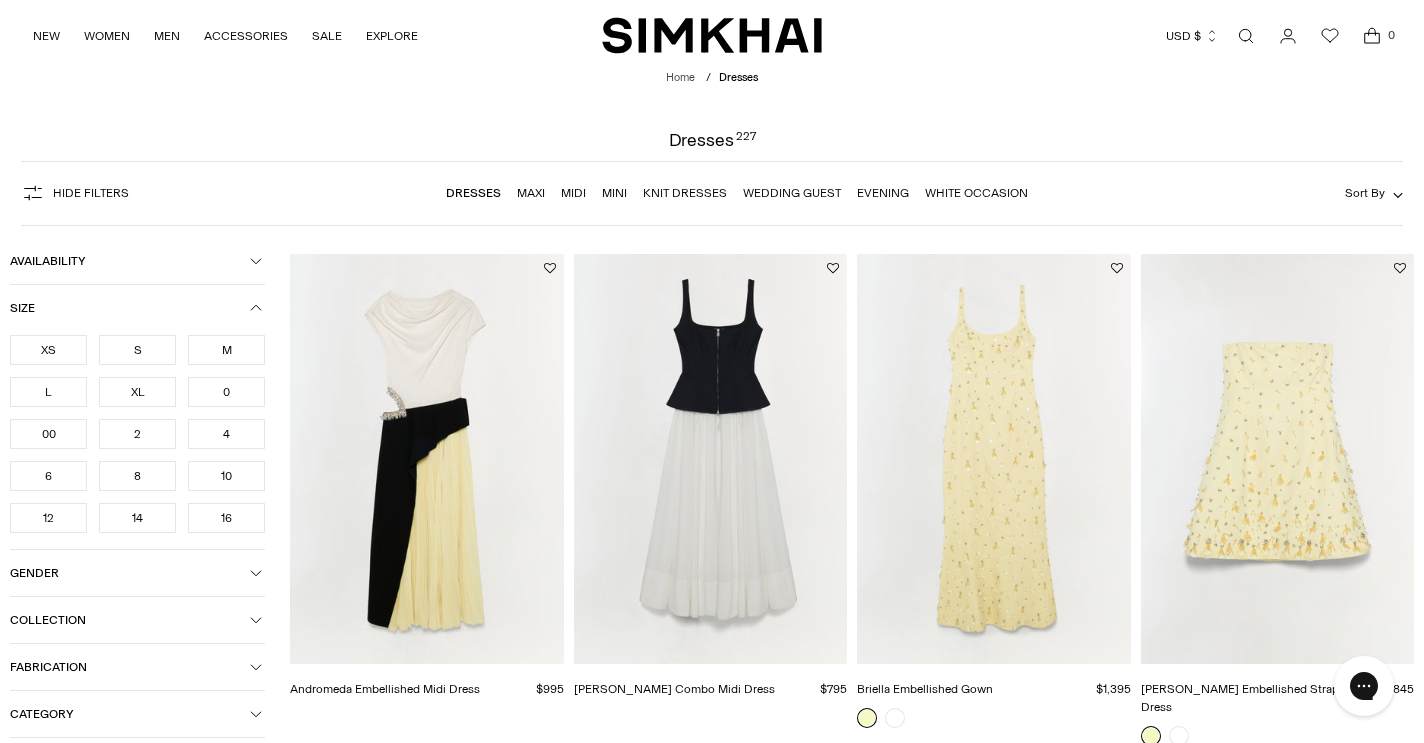 click on "XS" at bounding box center [48, 350] 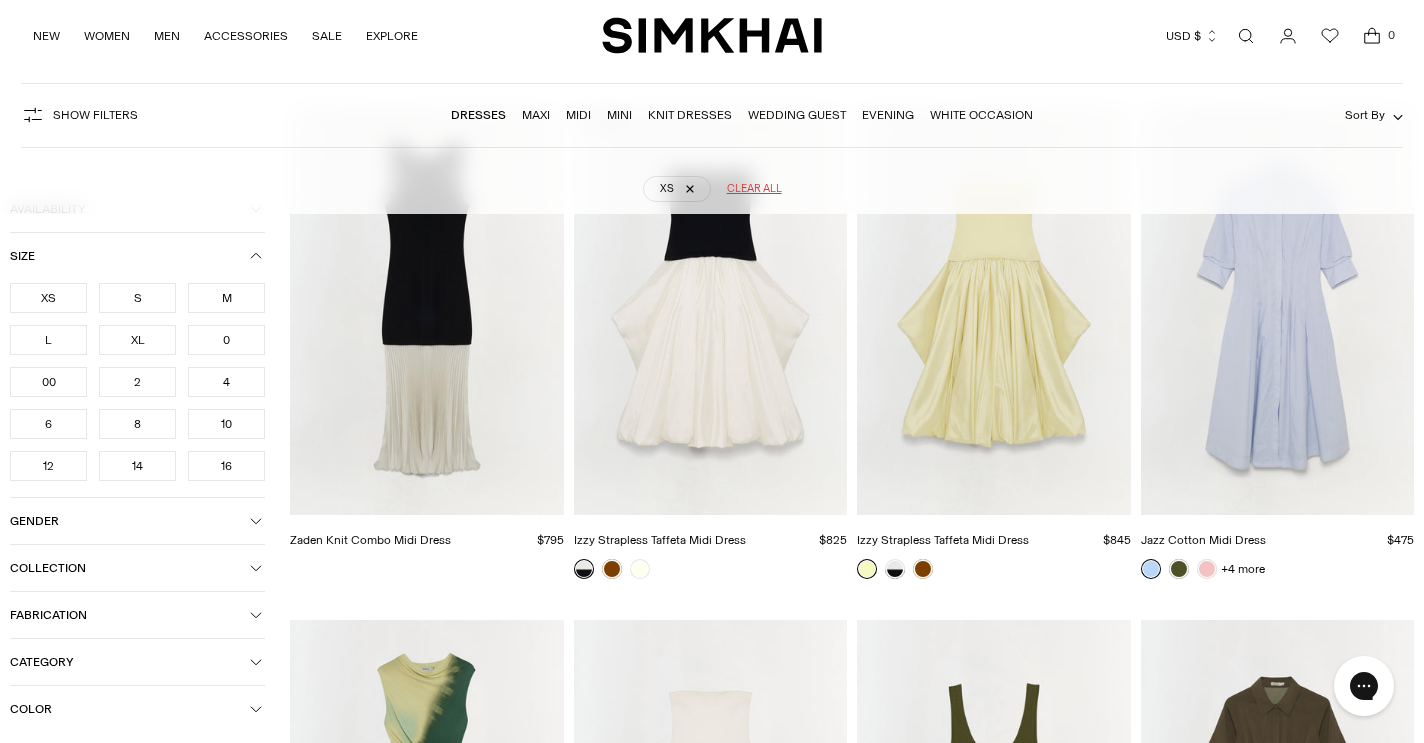 scroll, scrollTop: 147, scrollLeft: 0, axis: vertical 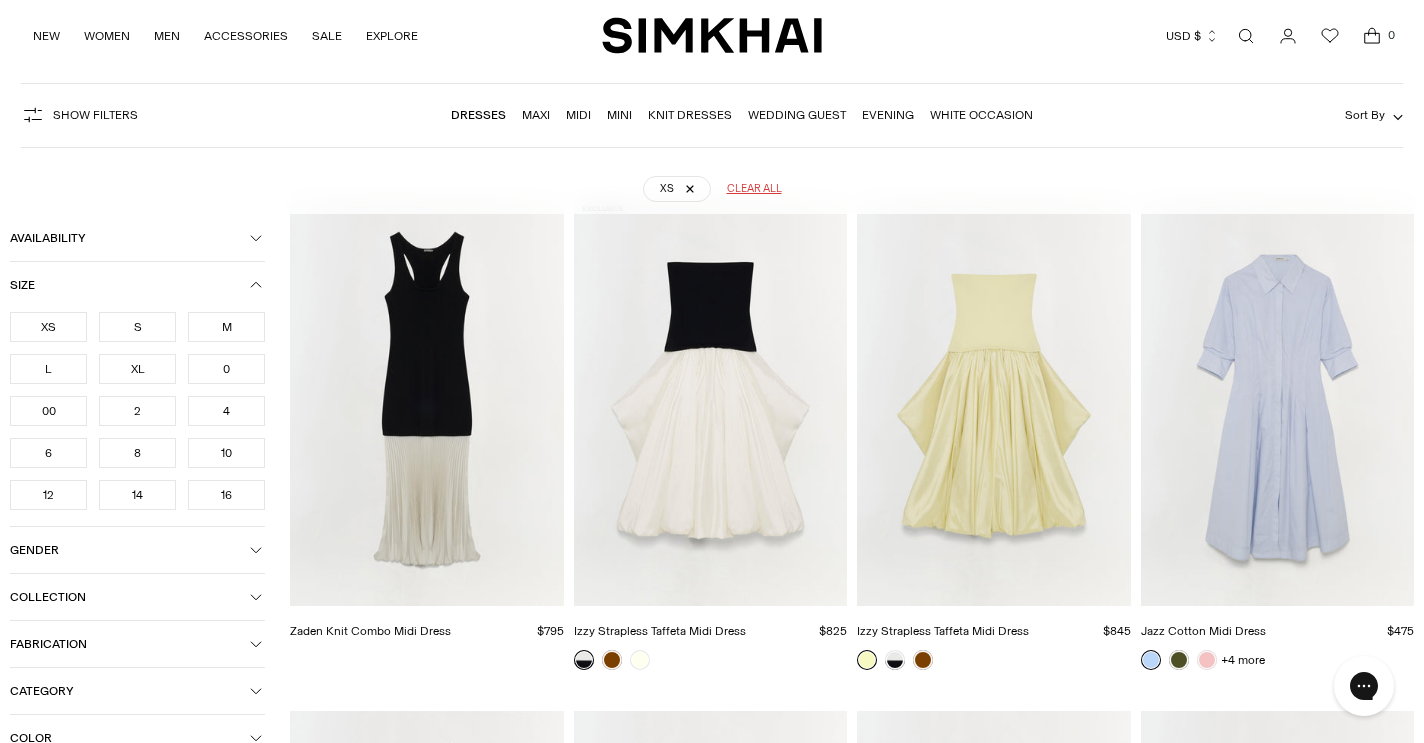 click on "XS
S
M
L
XL
0
00
2
4
6
8
10
12
14
16" at bounding box center [137, 417] 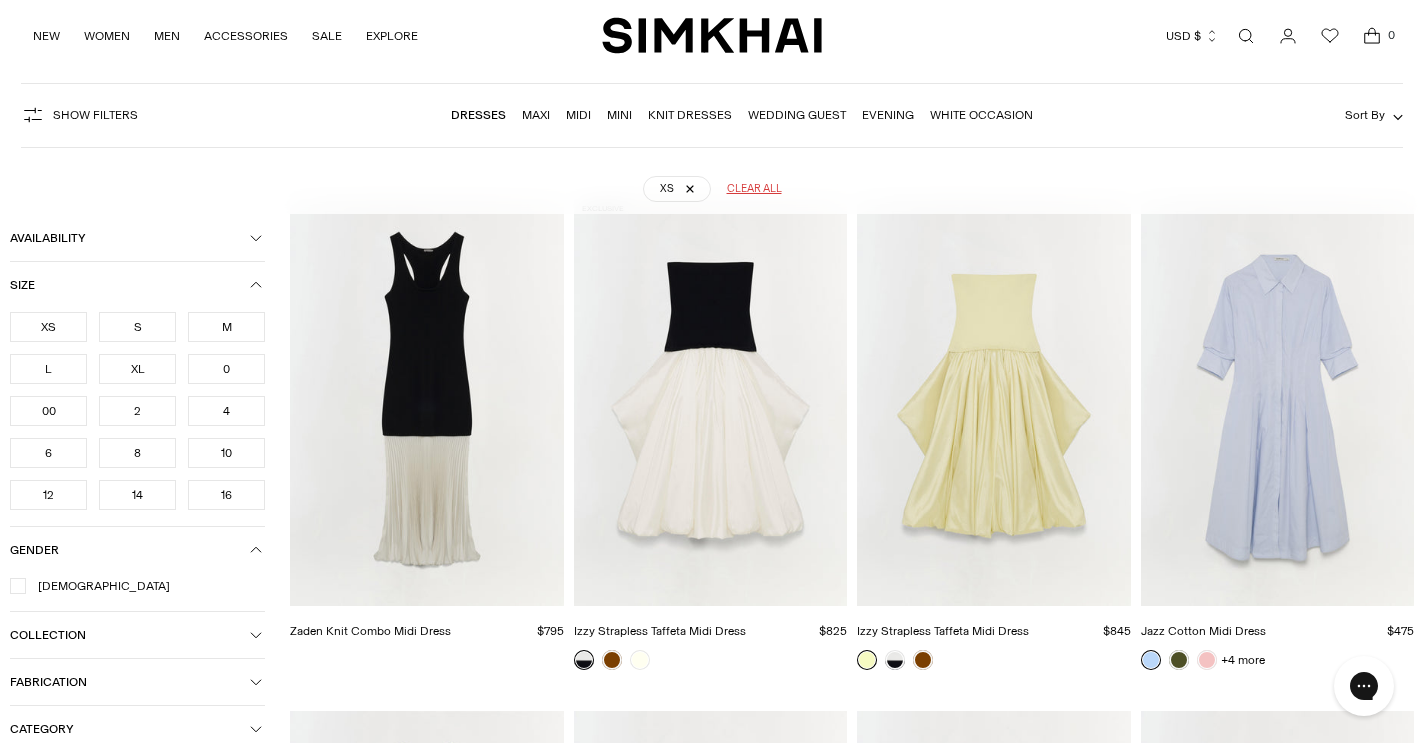 click 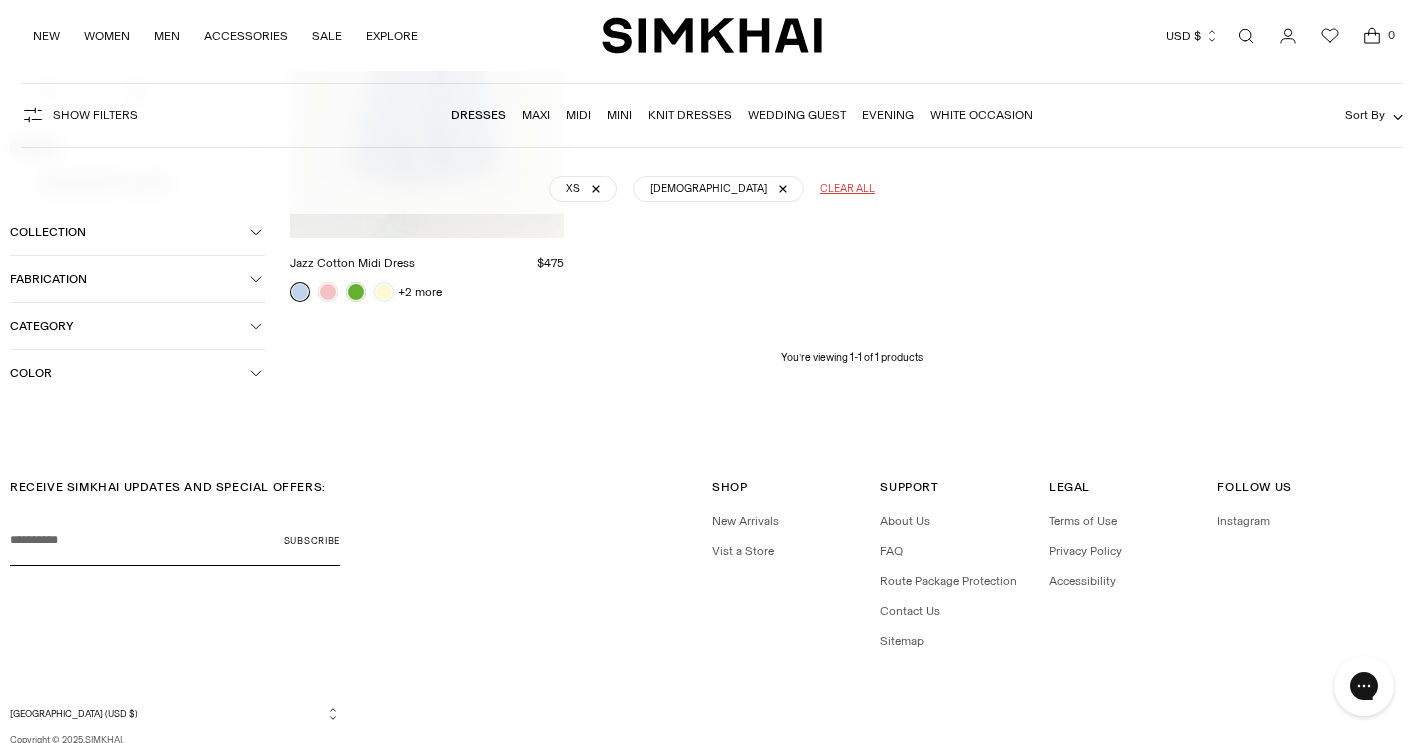 scroll, scrollTop: 464, scrollLeft: 0, axis: vertical 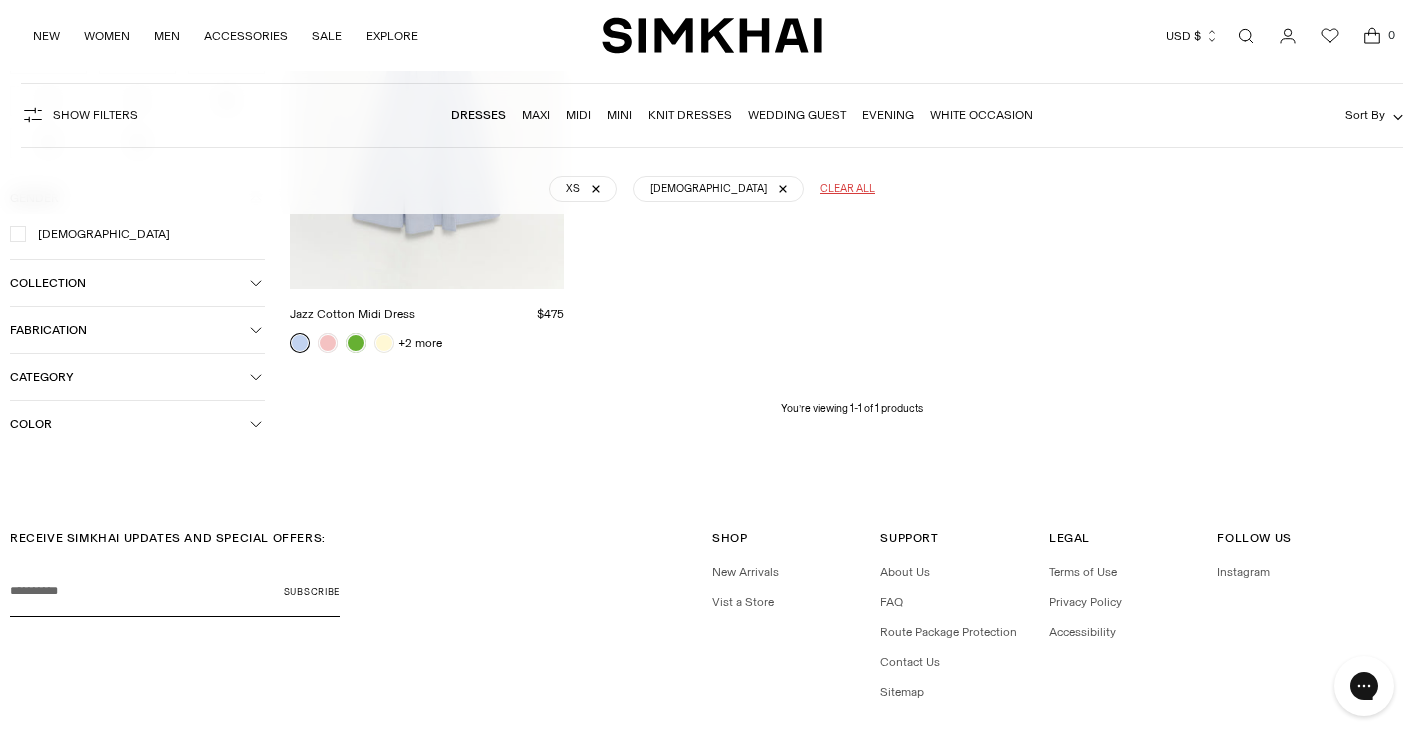 click 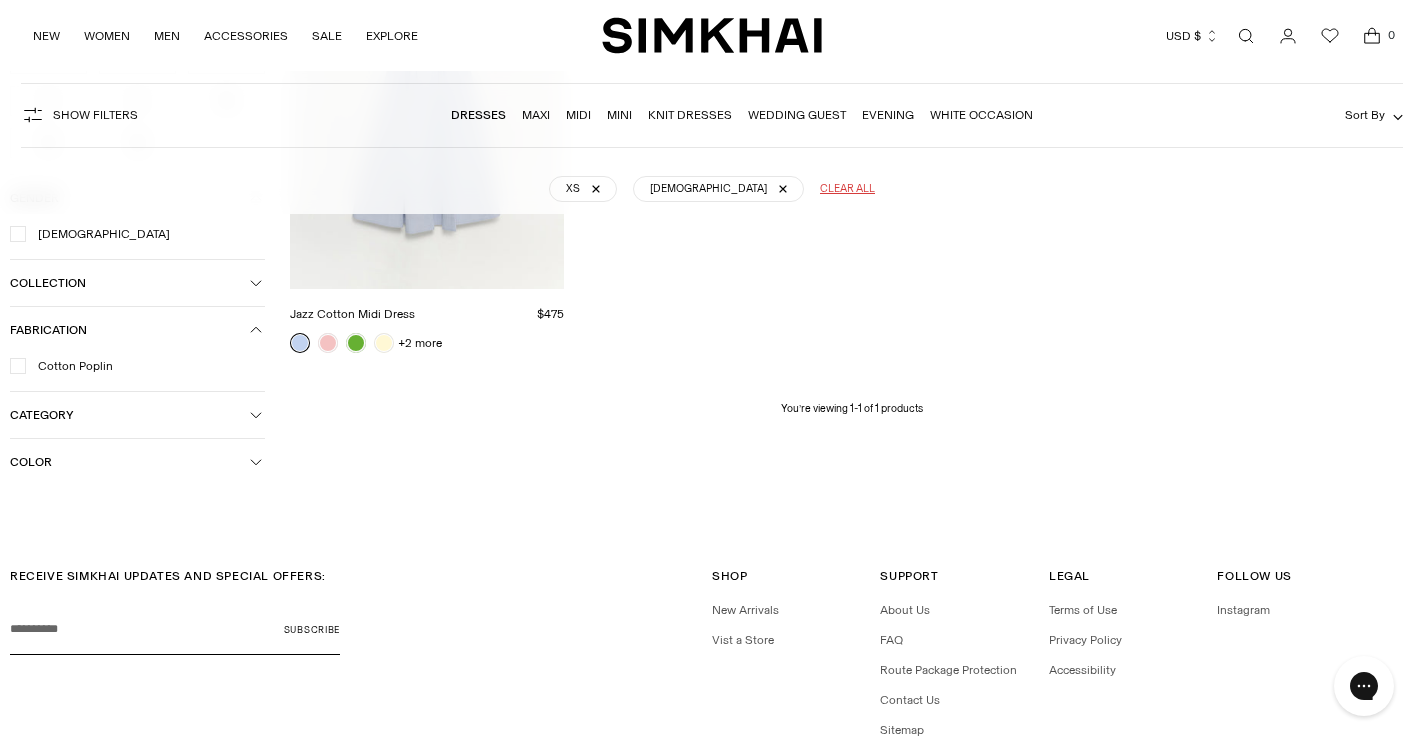 click on "Collection" at bounding box center [137, 283] 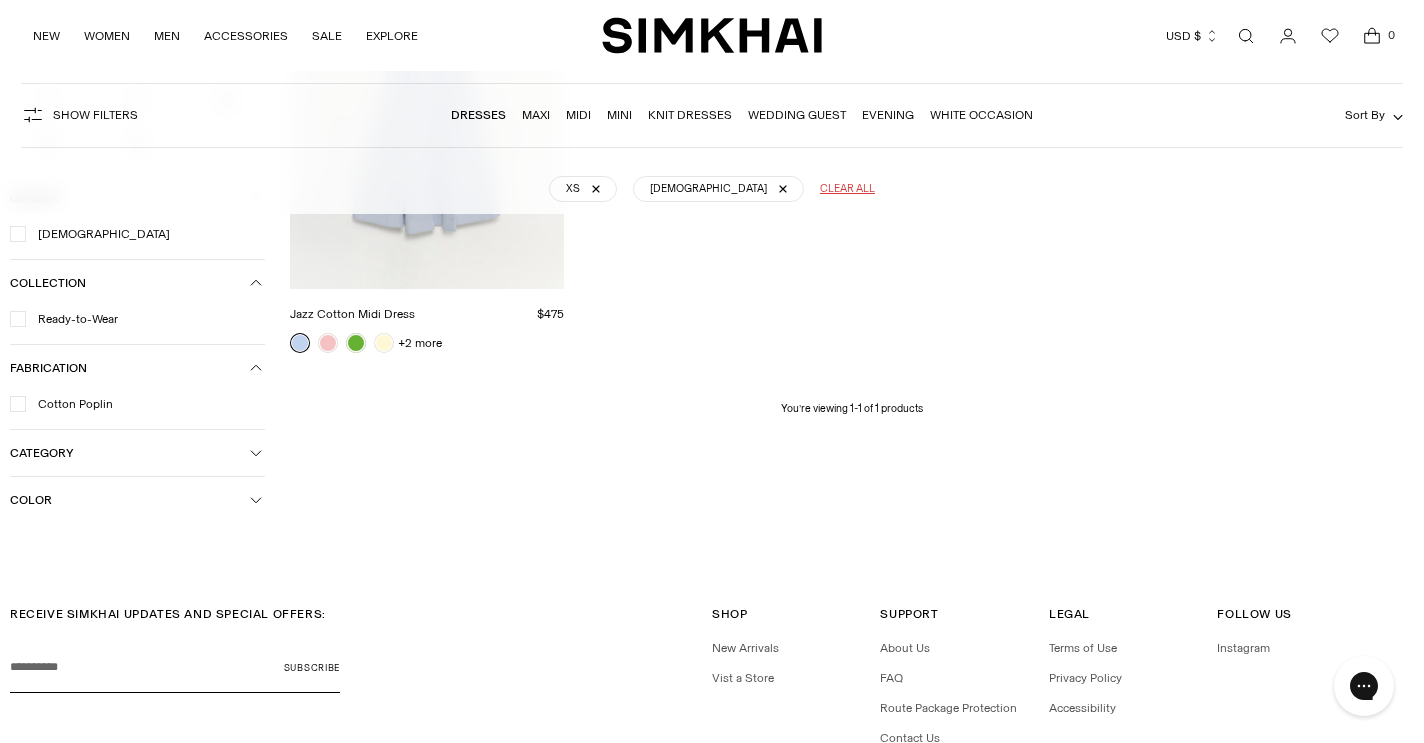 click 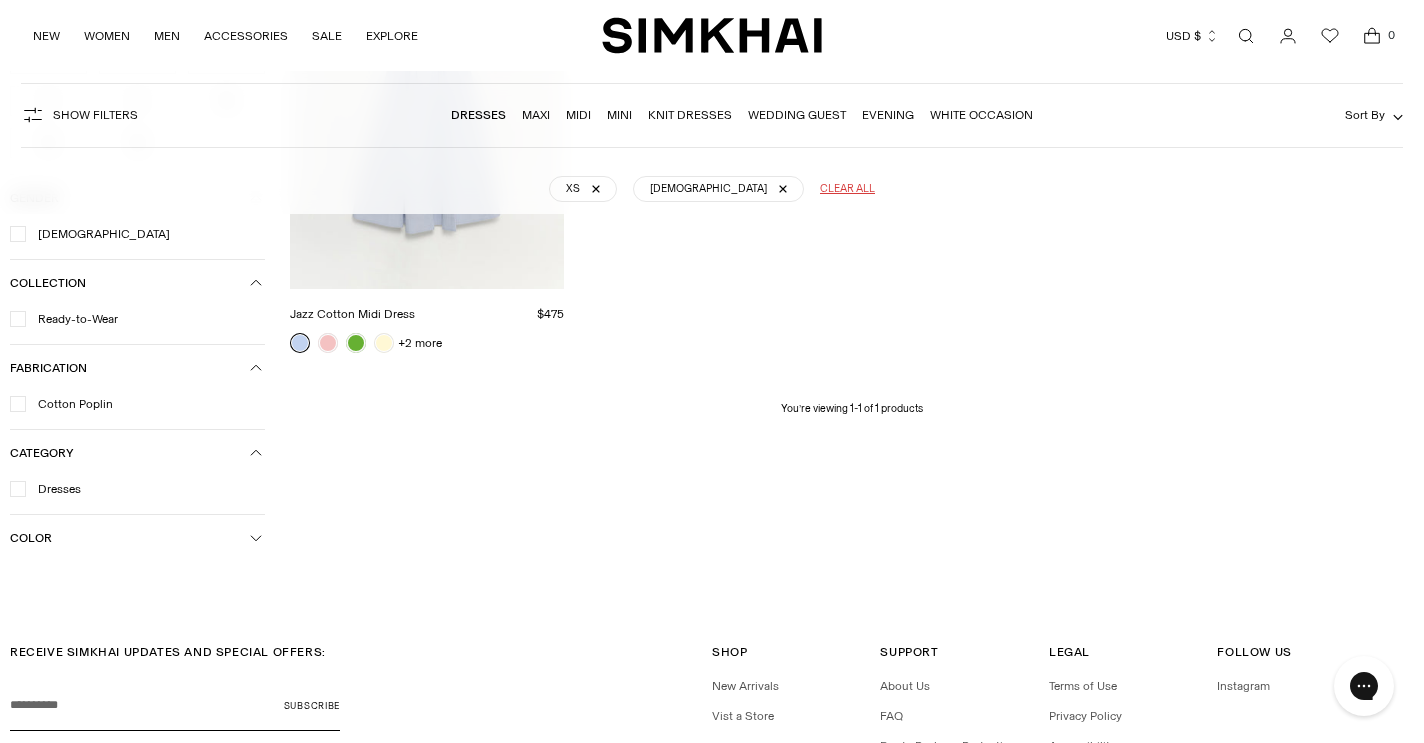 click 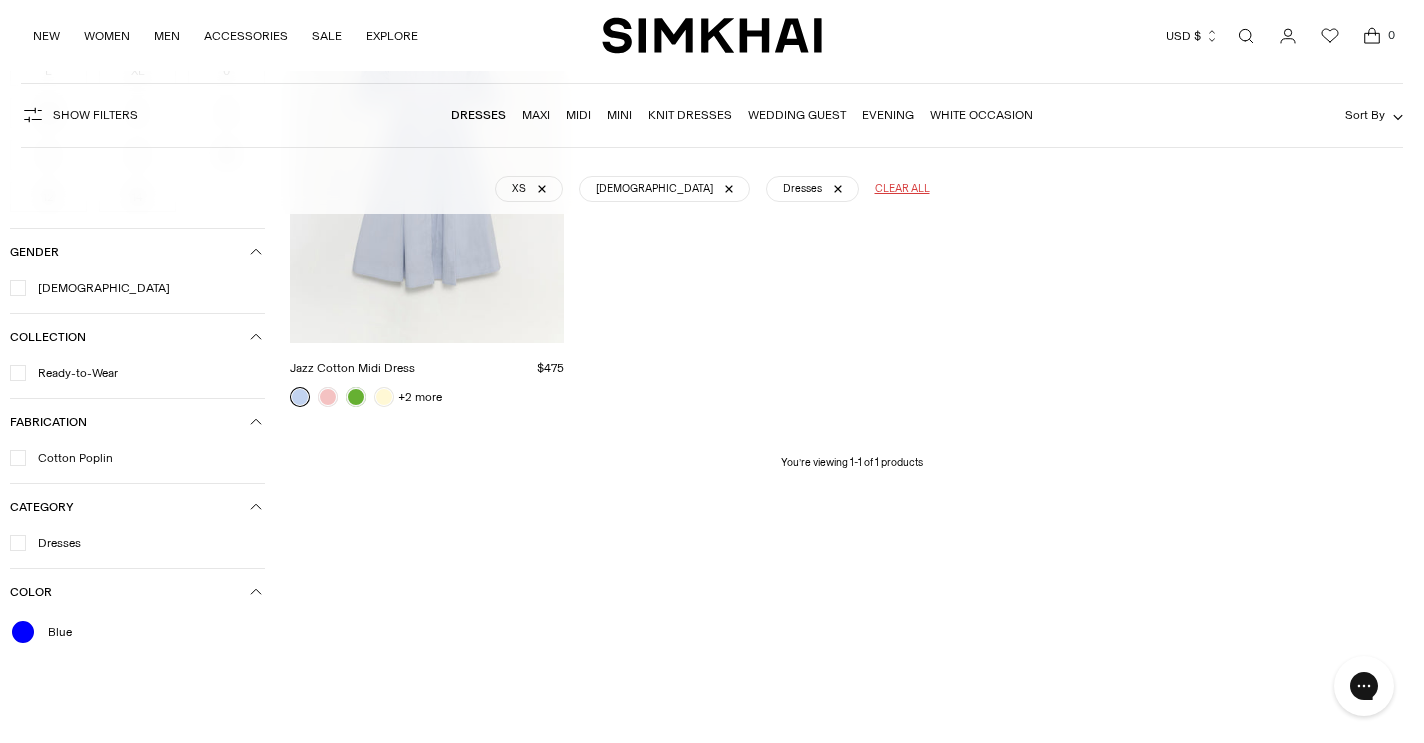 scroll, scrollTop: 411, scrollLeft: 0, axis: vertical 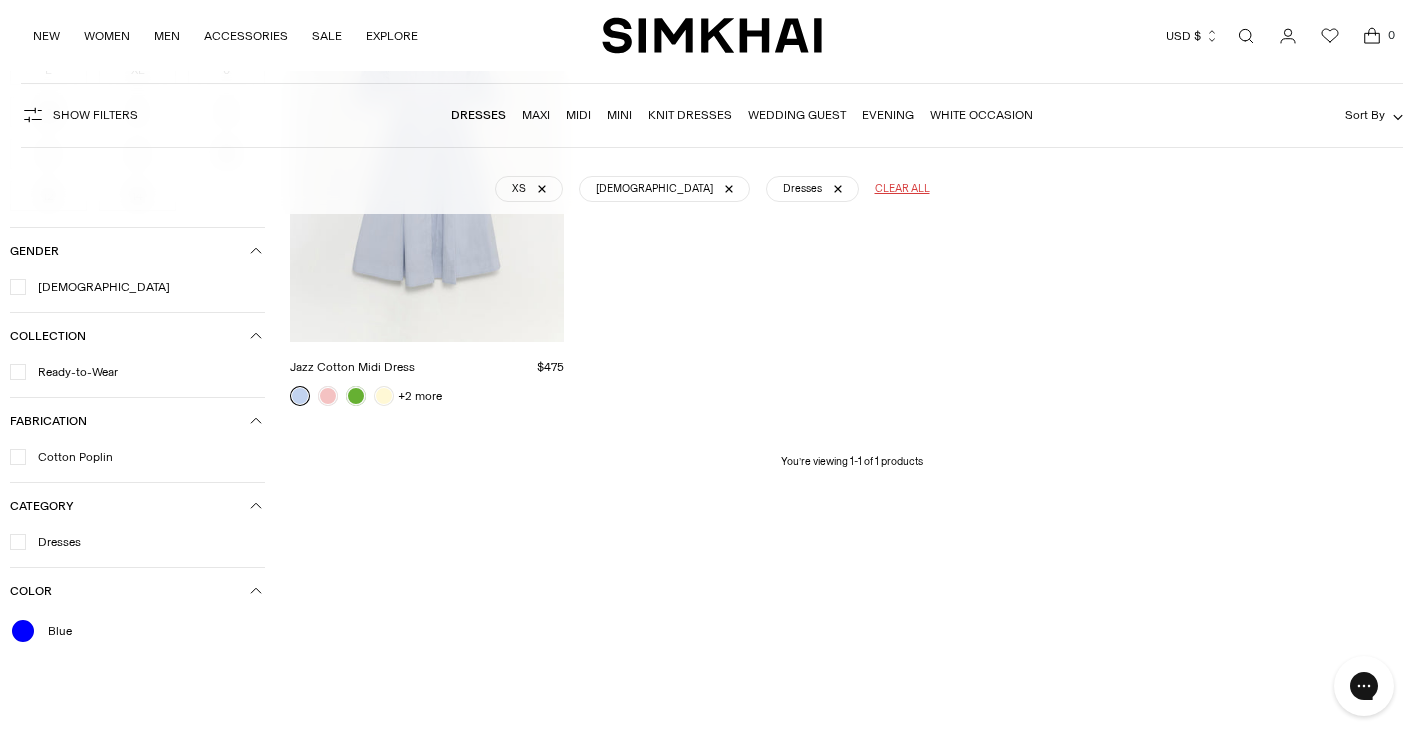 click 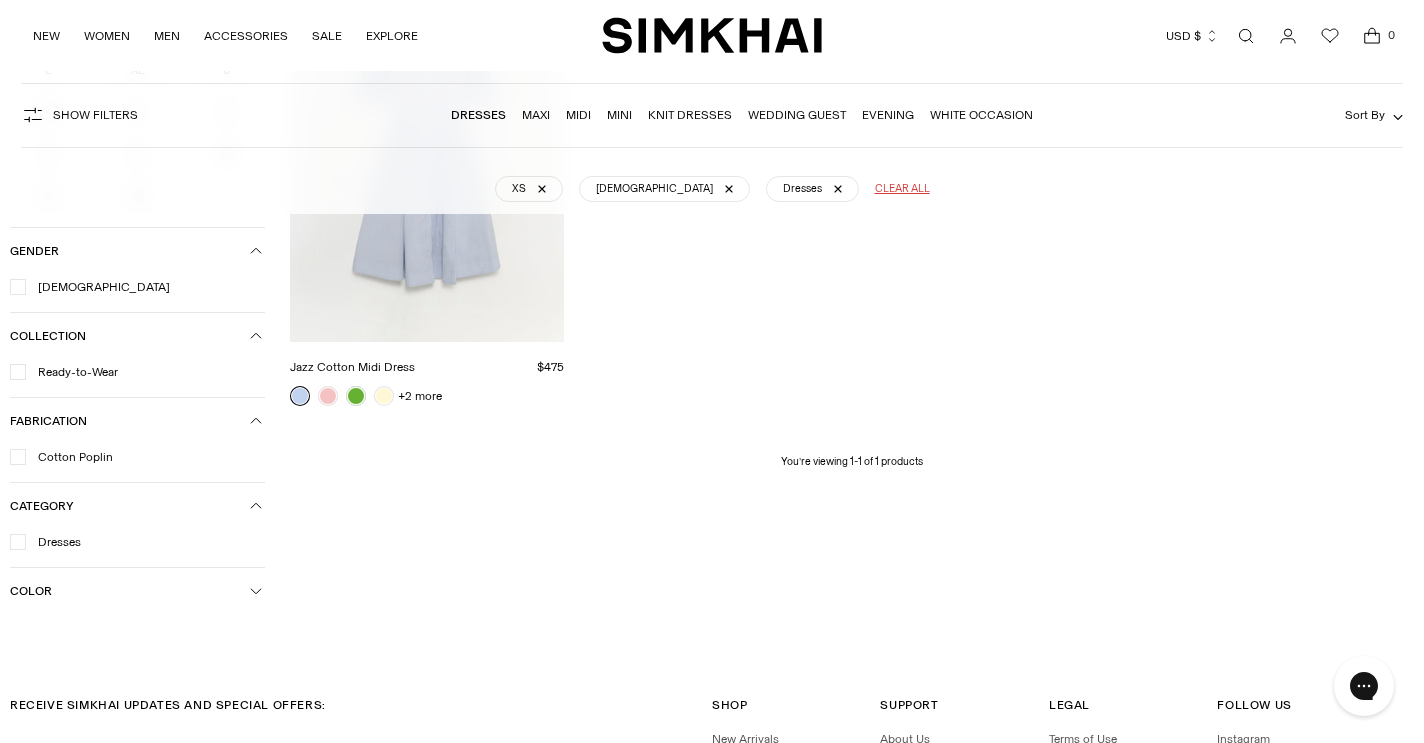 click 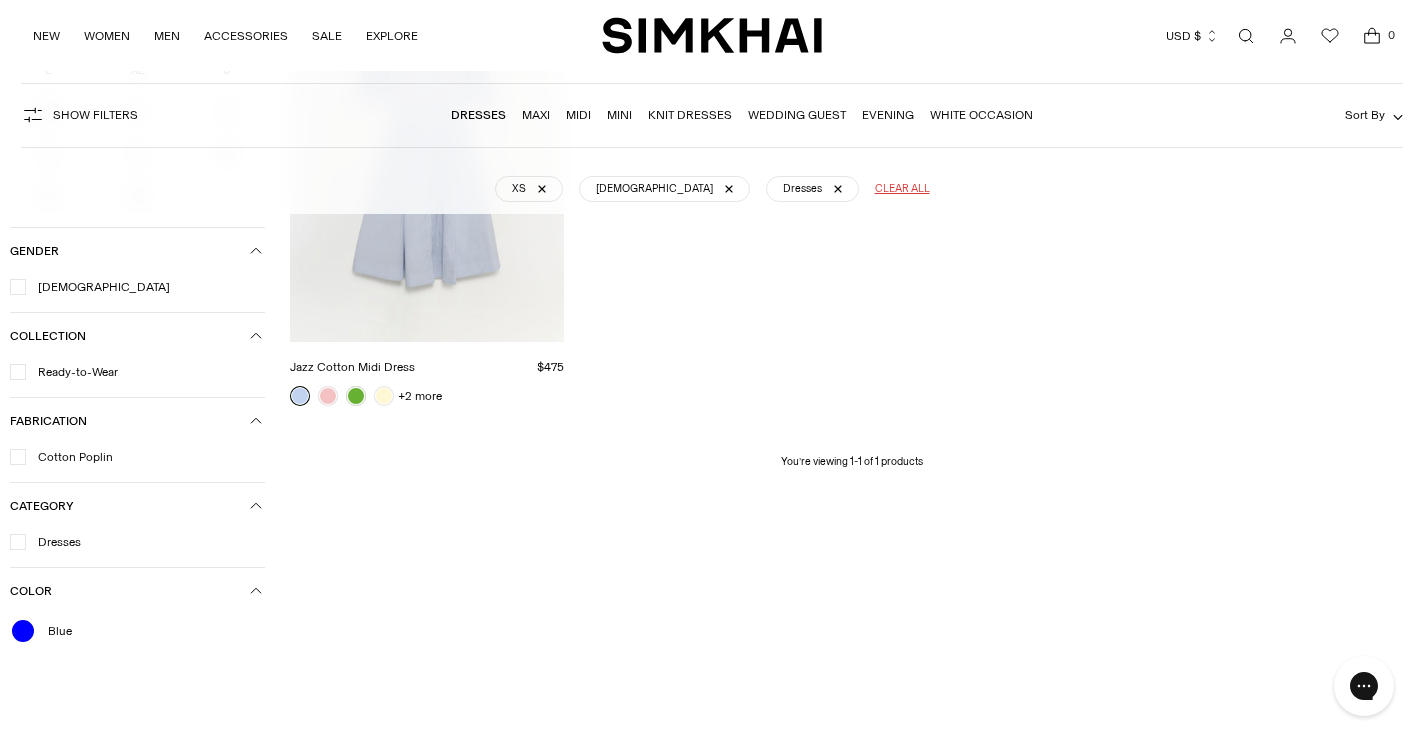 click at bounding box center (23, 631) 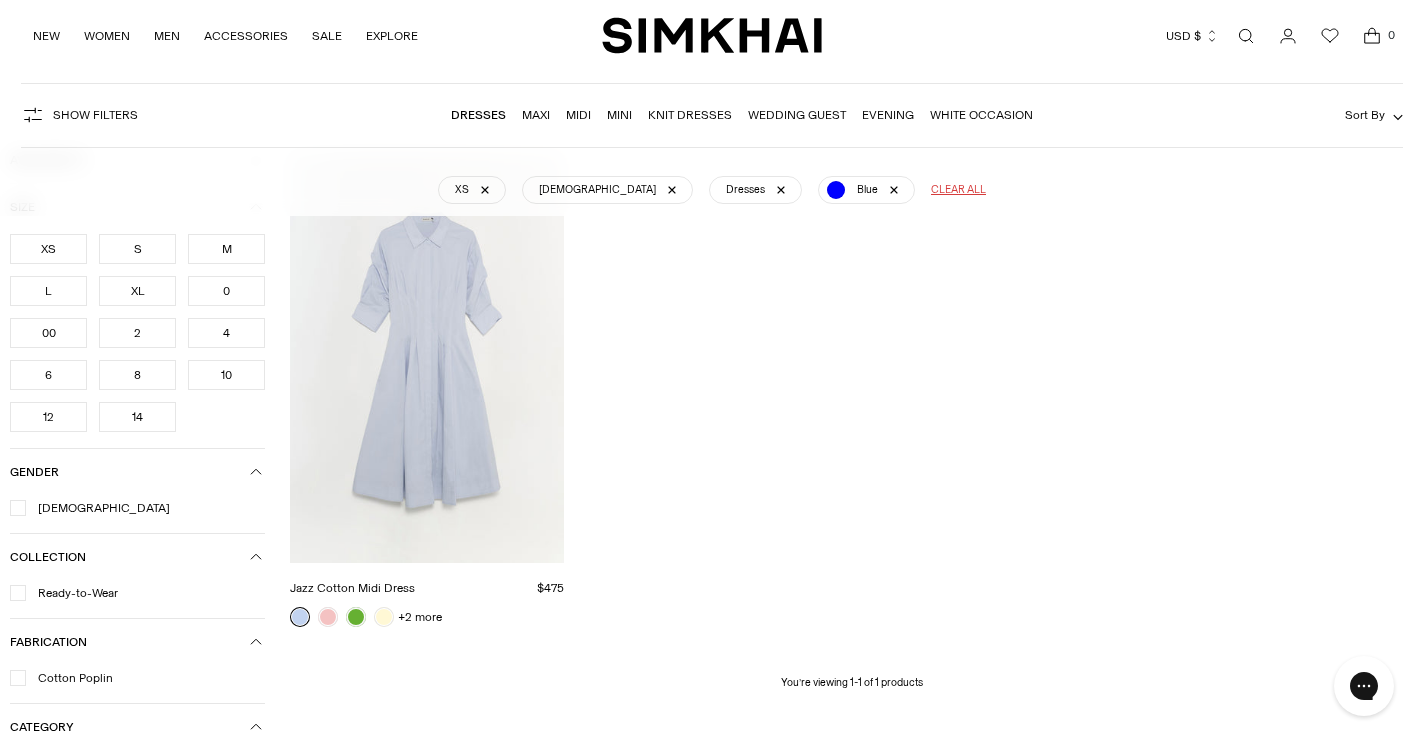 scroll, scrollTop: 147, scrollLeft: 0, axis: vertical 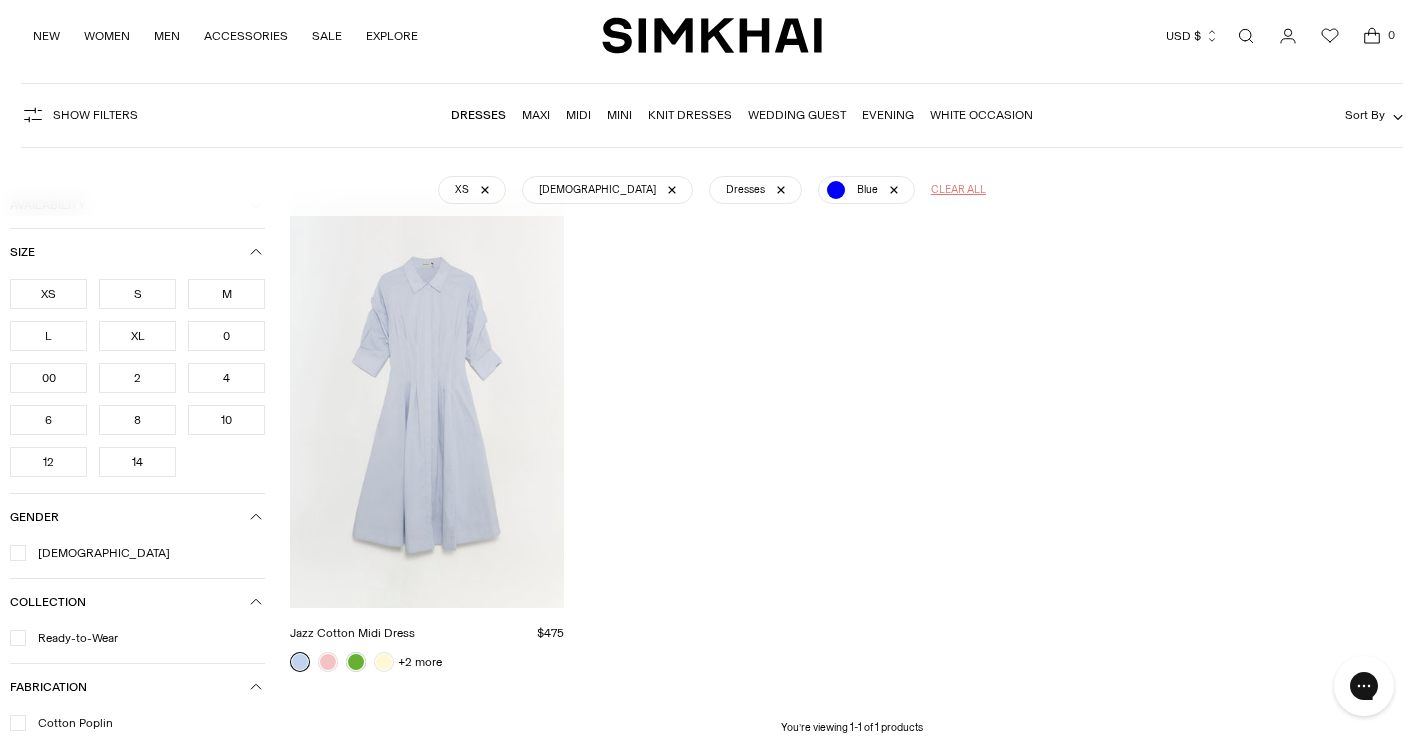 click on "Clear all" at bounding box center [958, 190] 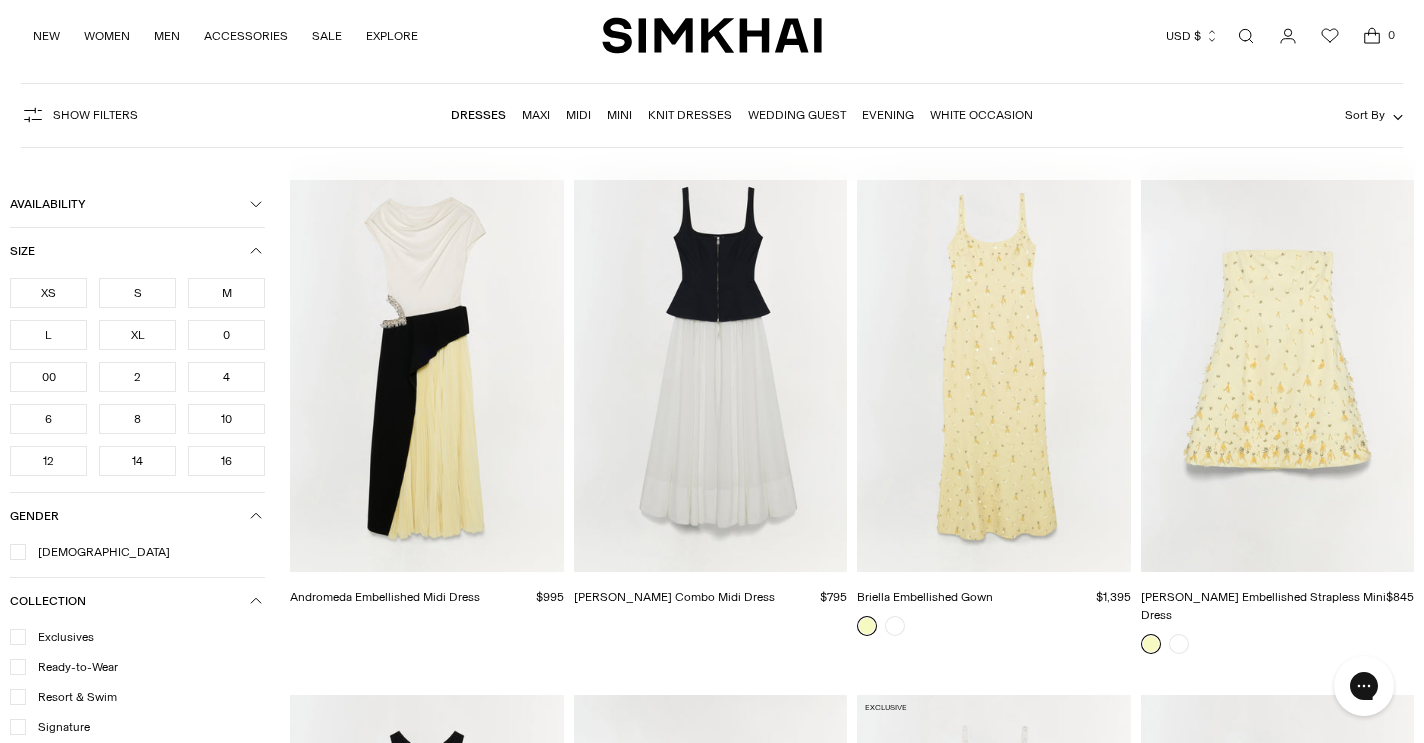 click on "XS" at bounding box center (48, 293) 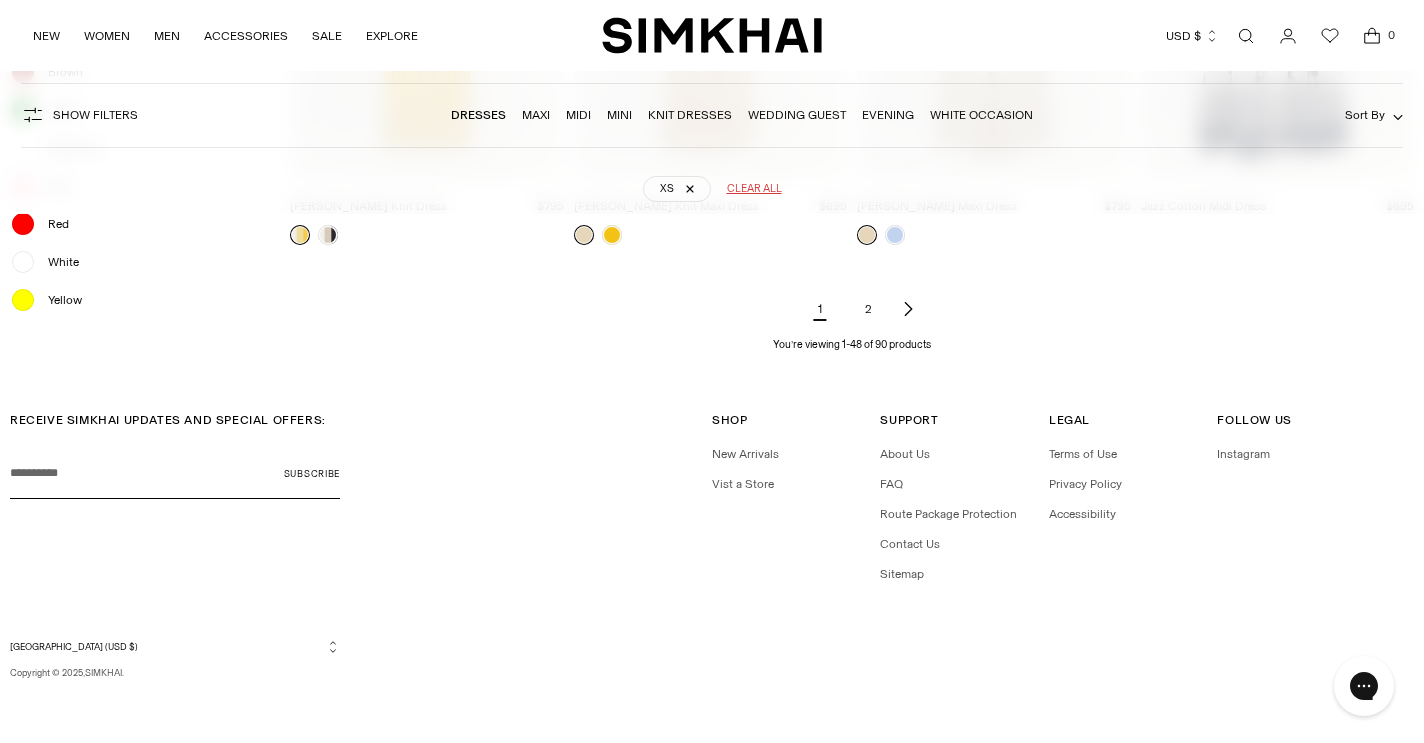 scroll, scrollTop: 6179, scrollLeft: 0, axis: vertical 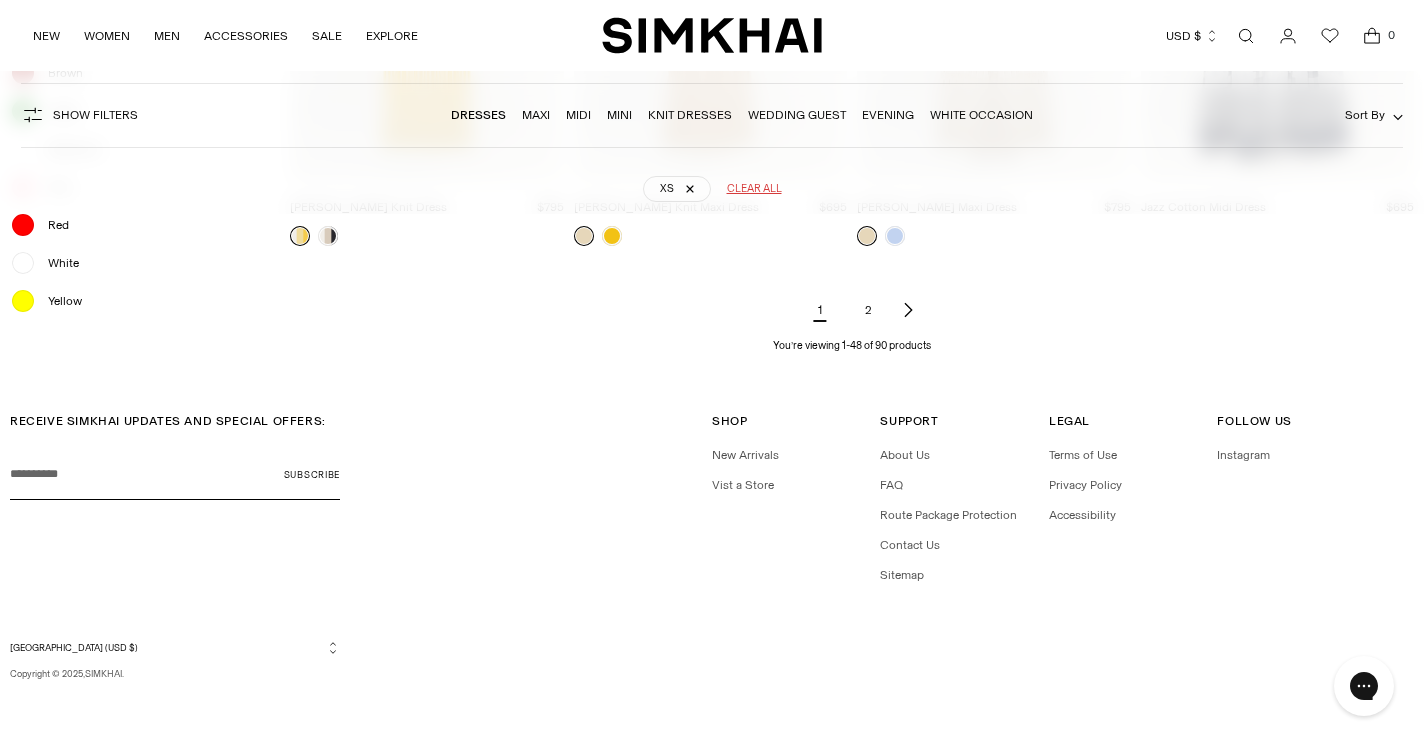 click on "2" at bounding box center (868, 310) 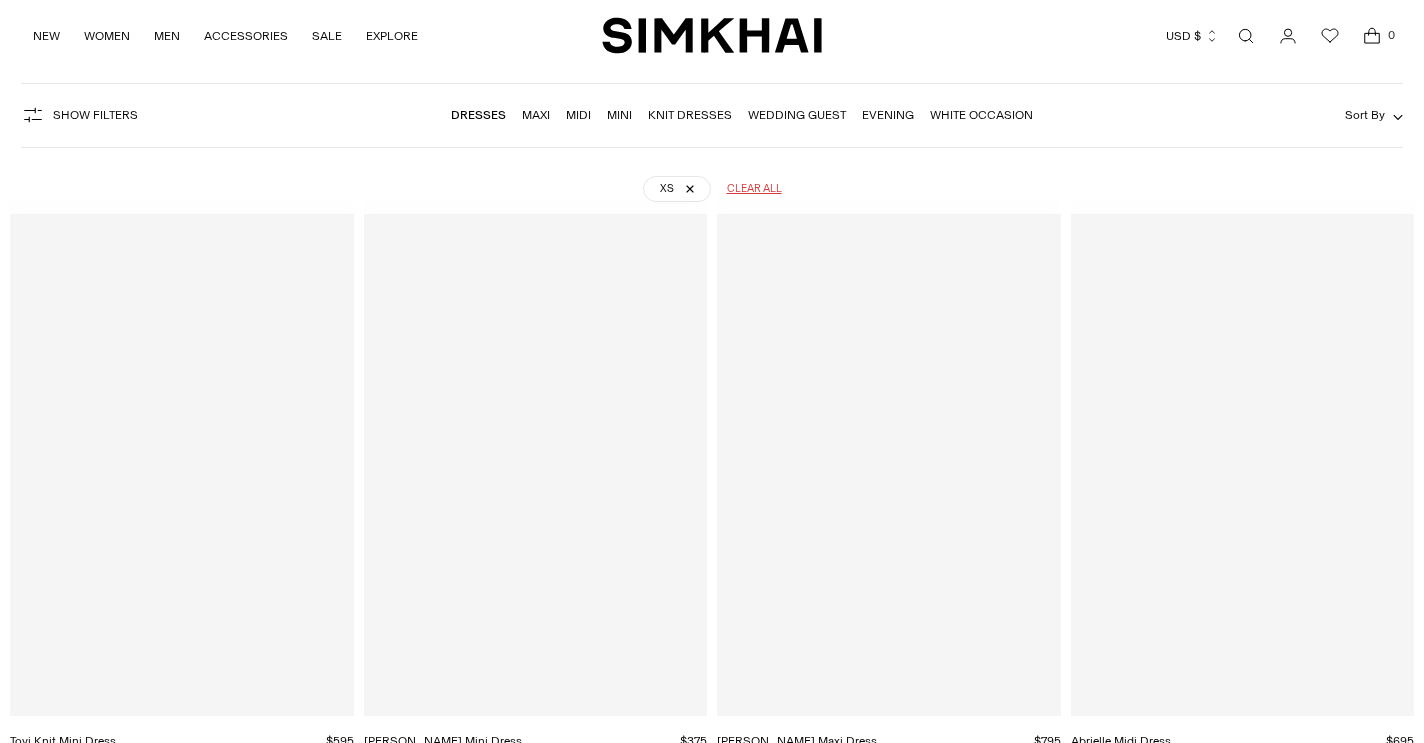 scroll, scrollTop: 142, scrollLeft: 0, axis: vertical 